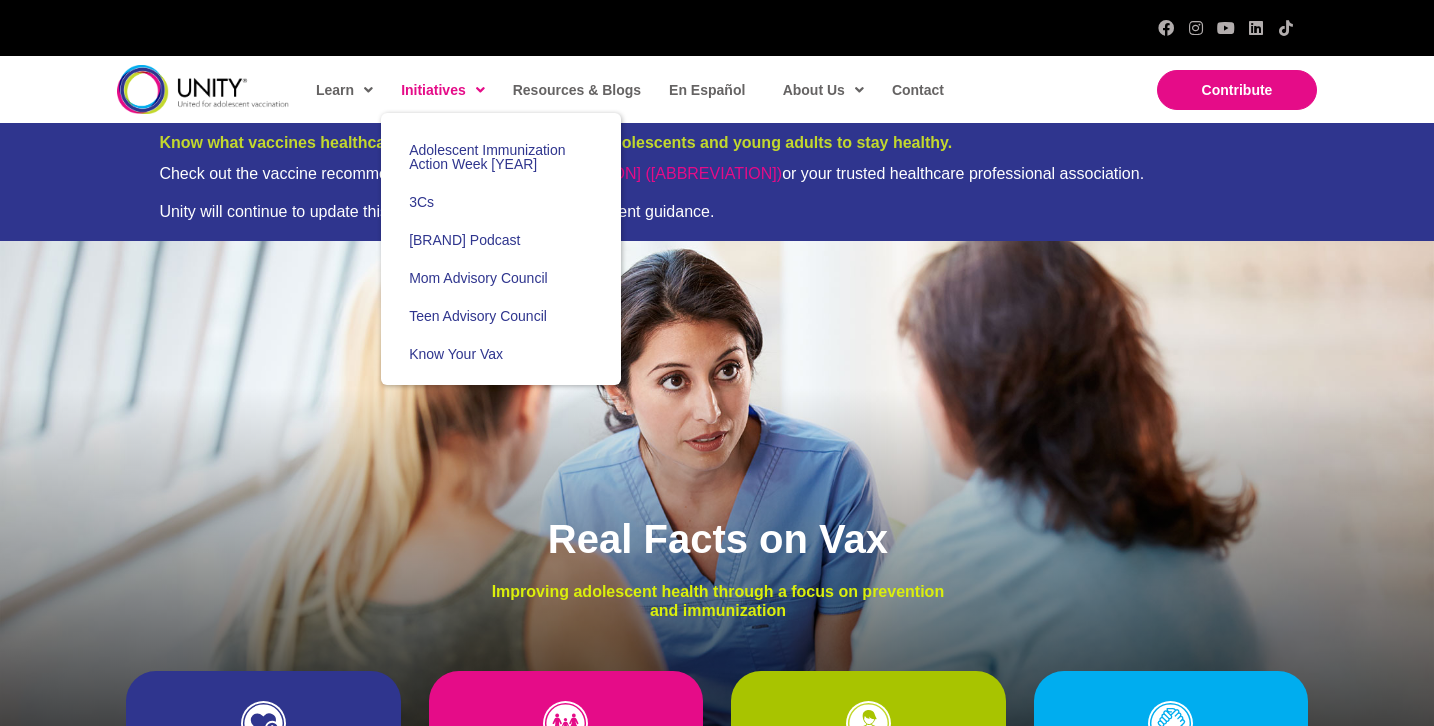 scroll, scrollTop: 0, scrollLeft: 0, axis: both 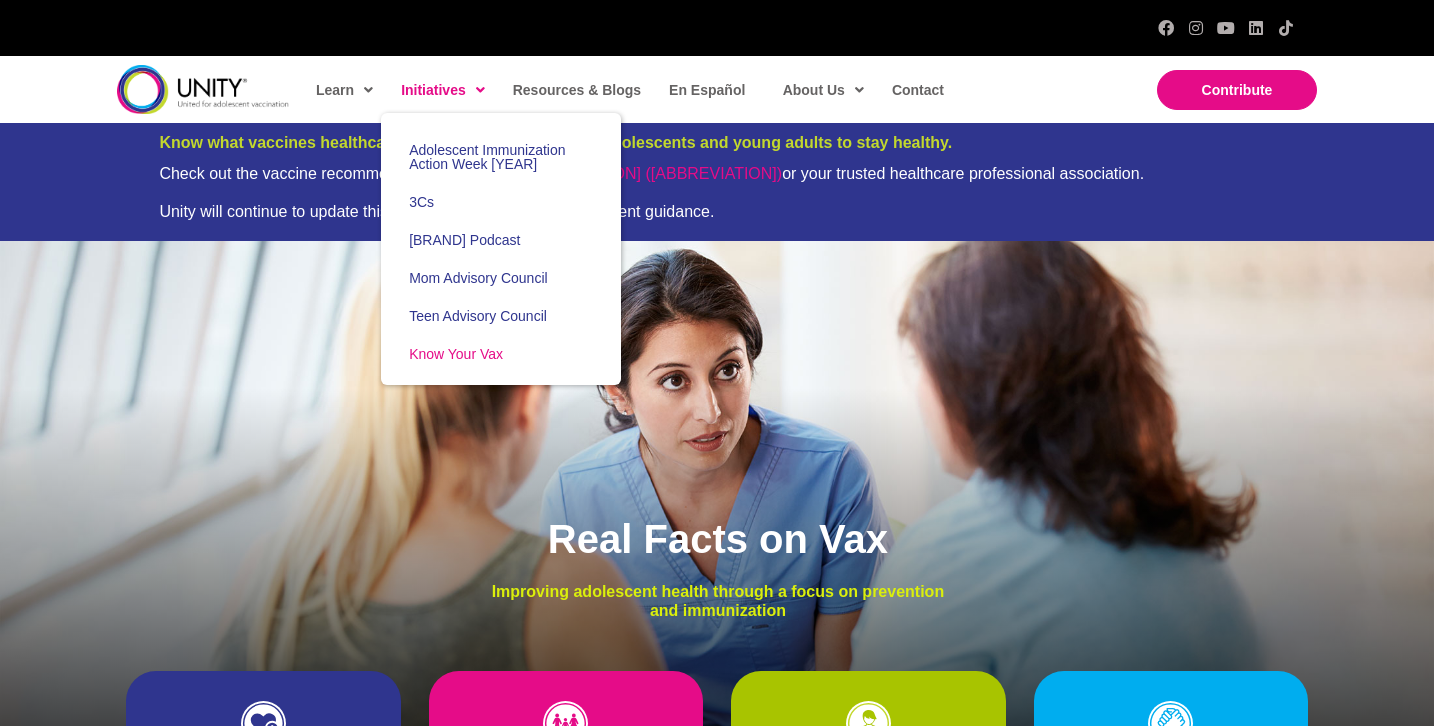 click on "Know Your Vax" at bounding box center (456, 354) 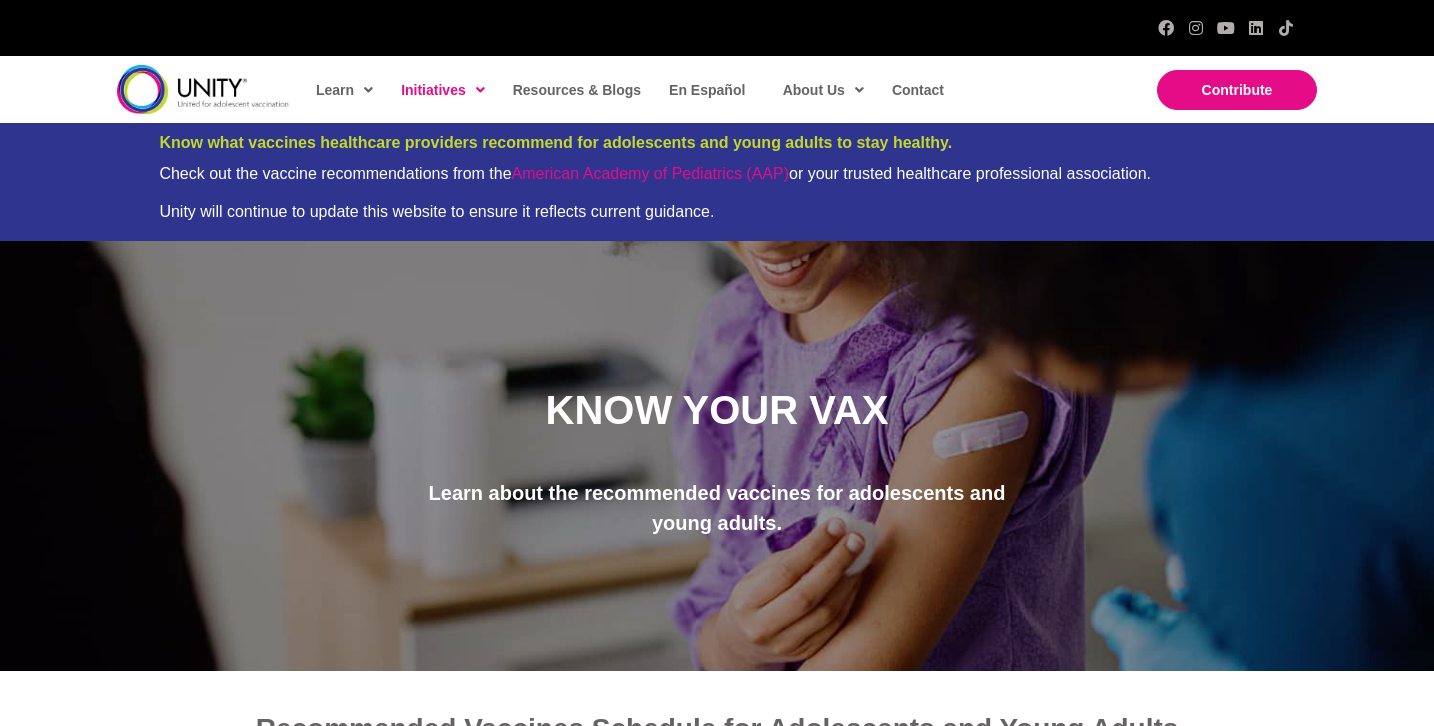 scroll, scrollTop: 0, scrollLeft: 0, axis: both 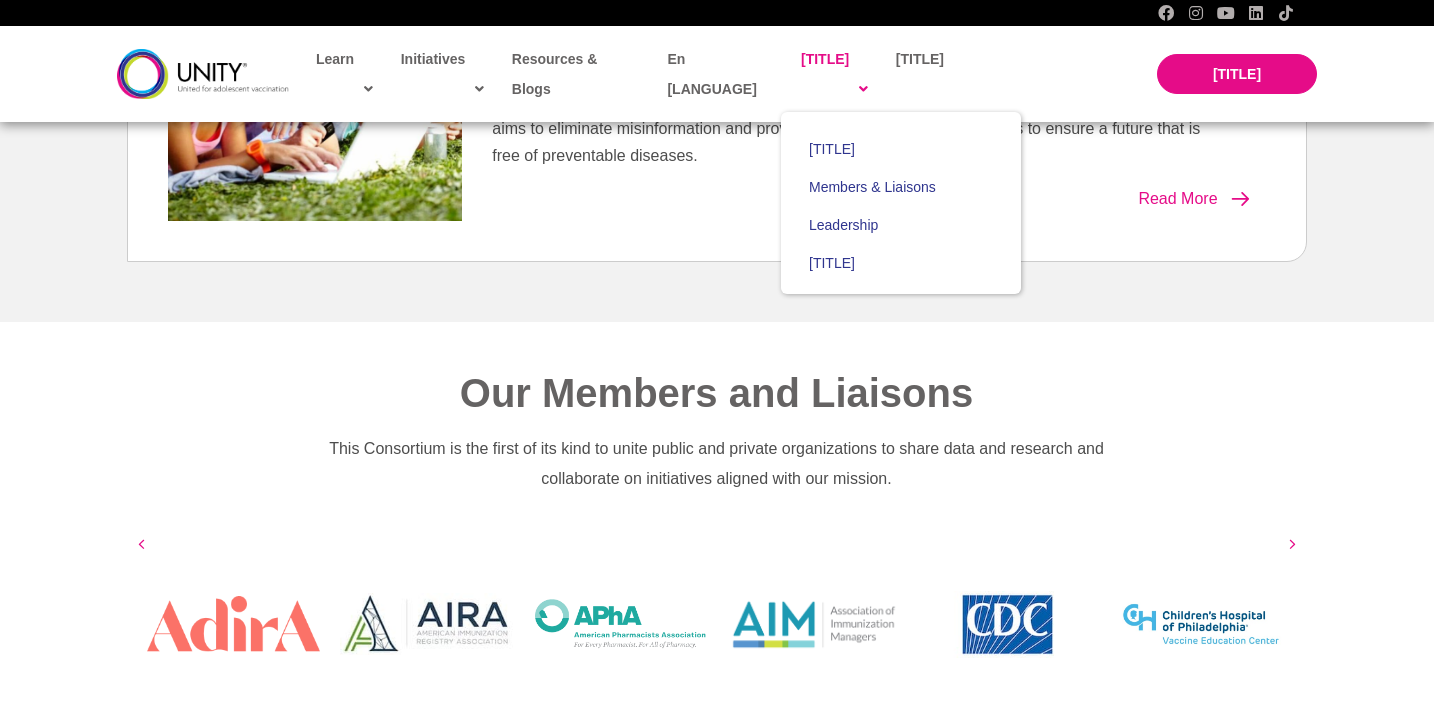 click on "About Us" at bounding box center [834, 74] 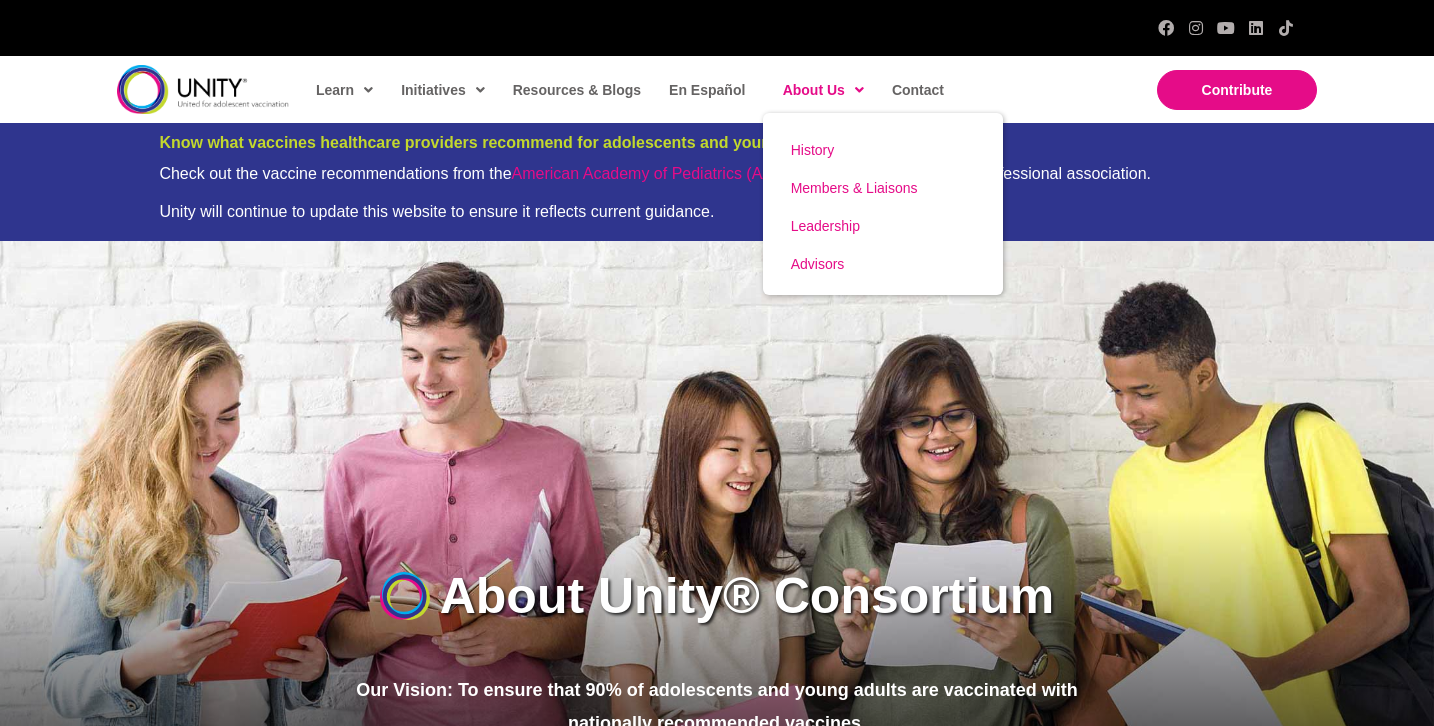 scroll, scrollTop: 0, scrollLeft: 0, axis: both 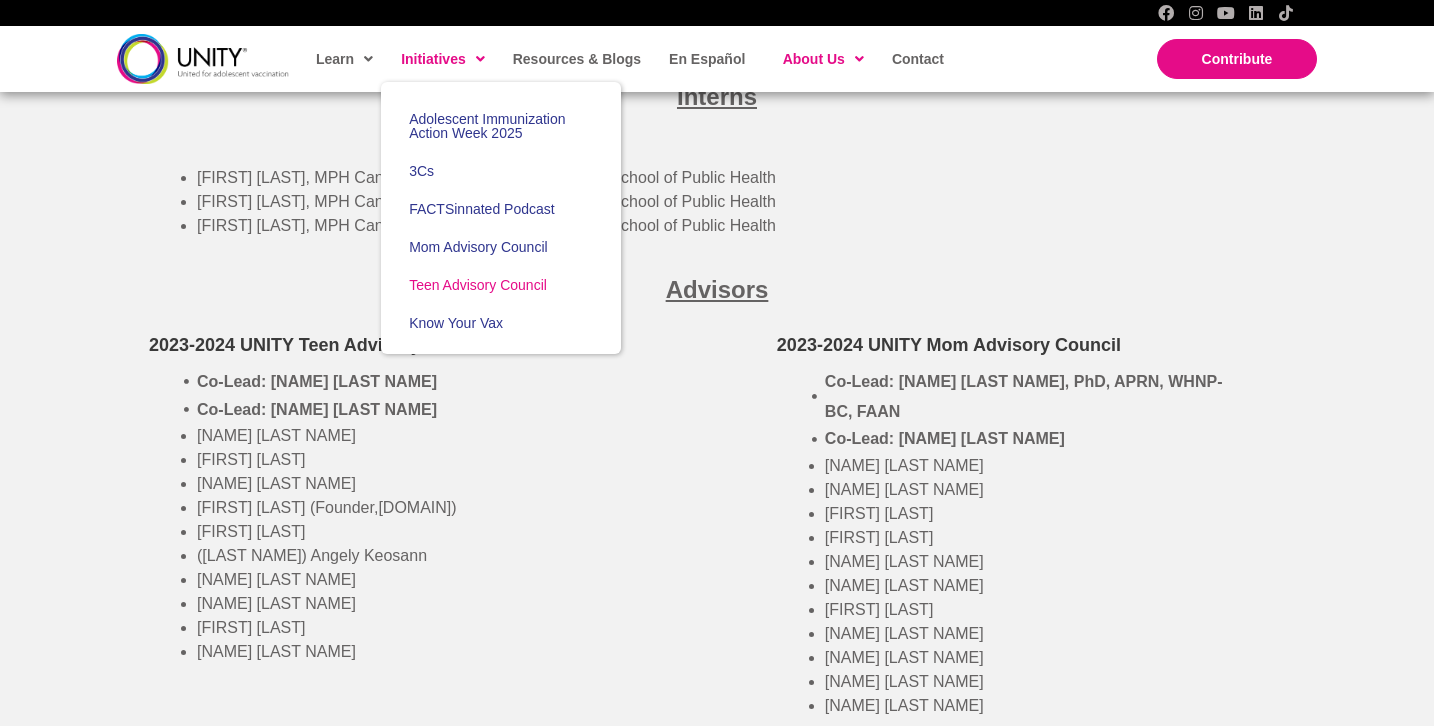 click on "Teen Advisory Council" at bounding box center [478, 285] 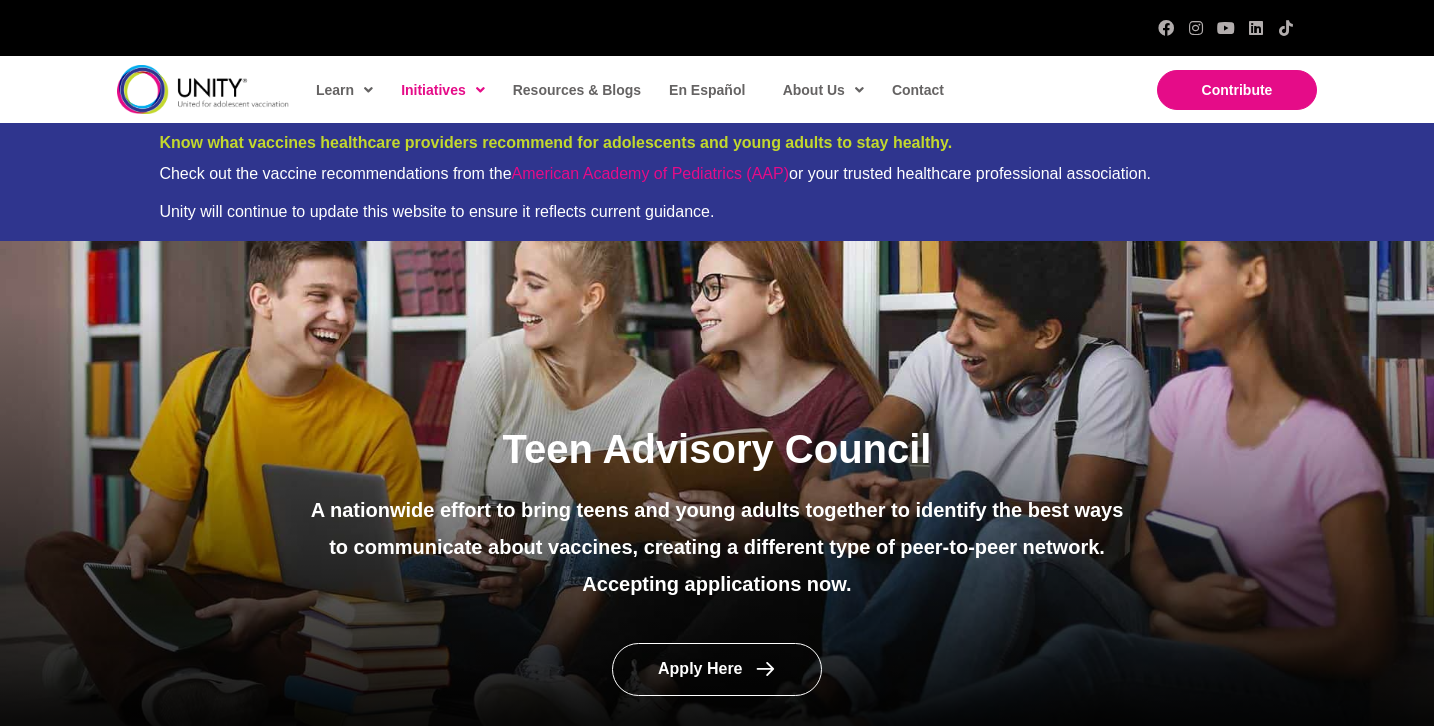 scroll, scrollTop: 0, scrollLeft: 0, axis: both 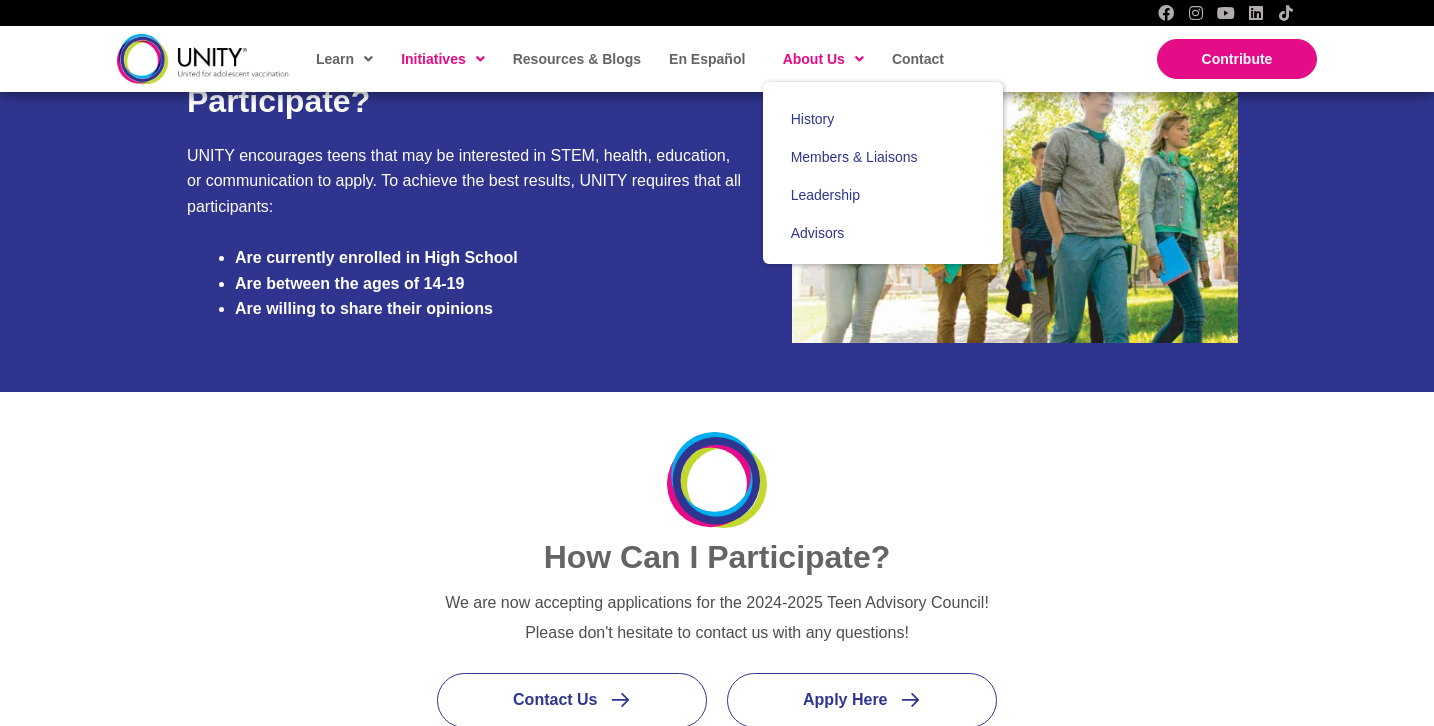 click on "About Us" at bounding box center [823, 59] 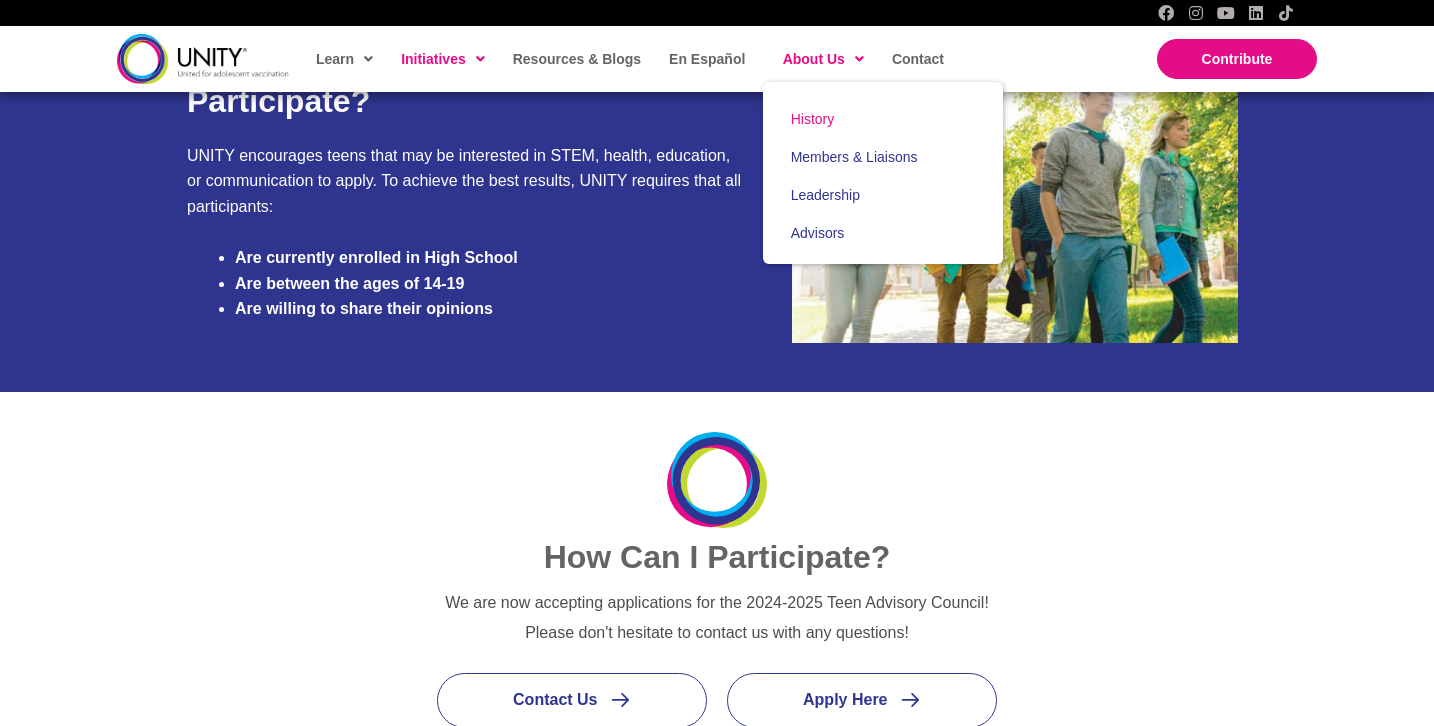 click on "History" at bounding box center (813, 119) 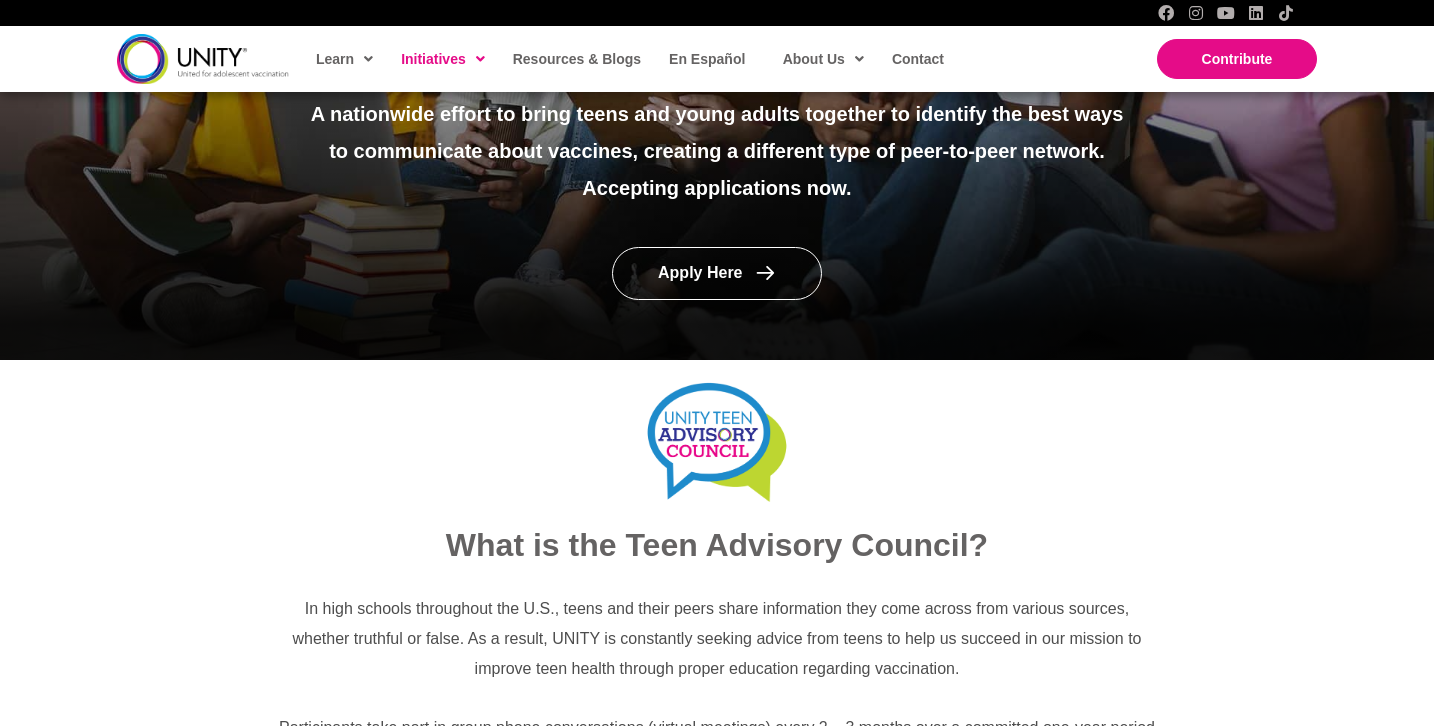 scroll, scrollTop: 0, scrollLeft: 0, axis: both 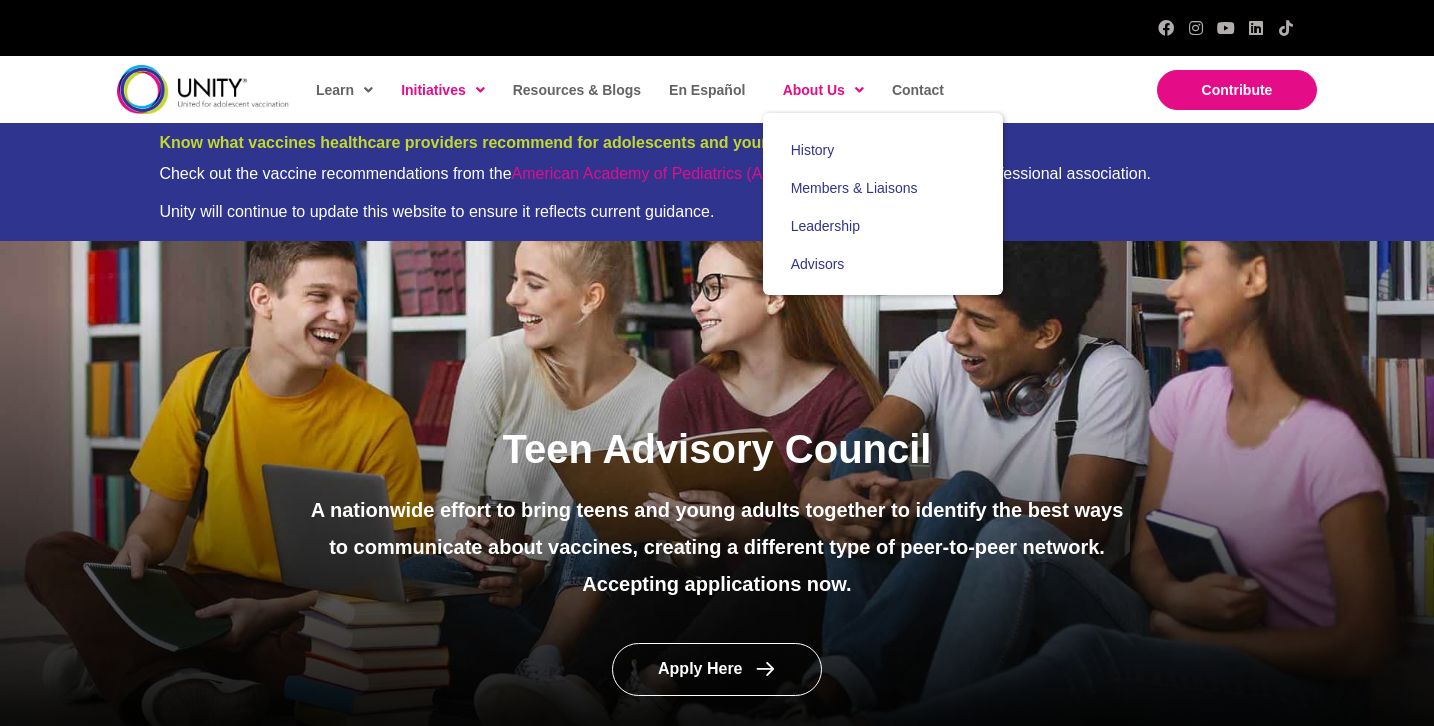 click on "[TITLE]" at bounding box center (823, 90) 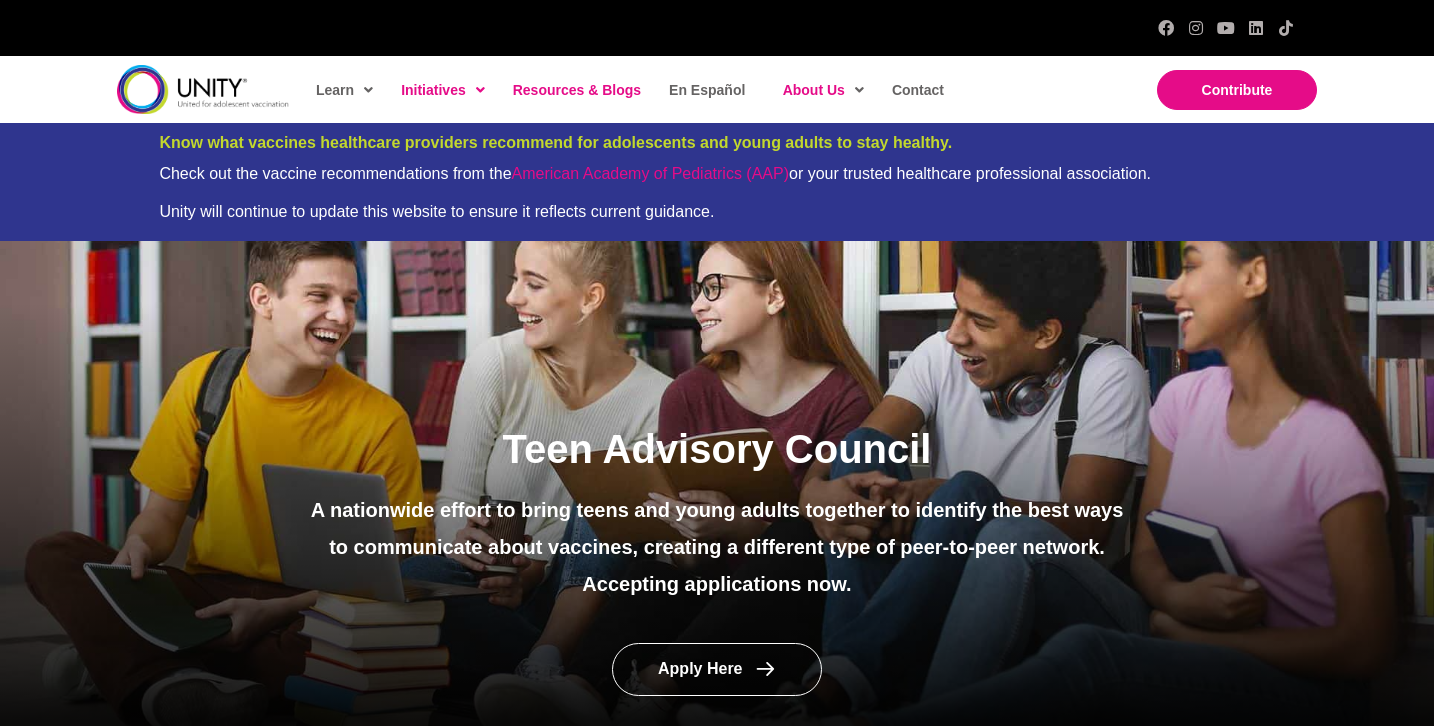 click on "Resources & Blogs" at bounding box center [577, 90] 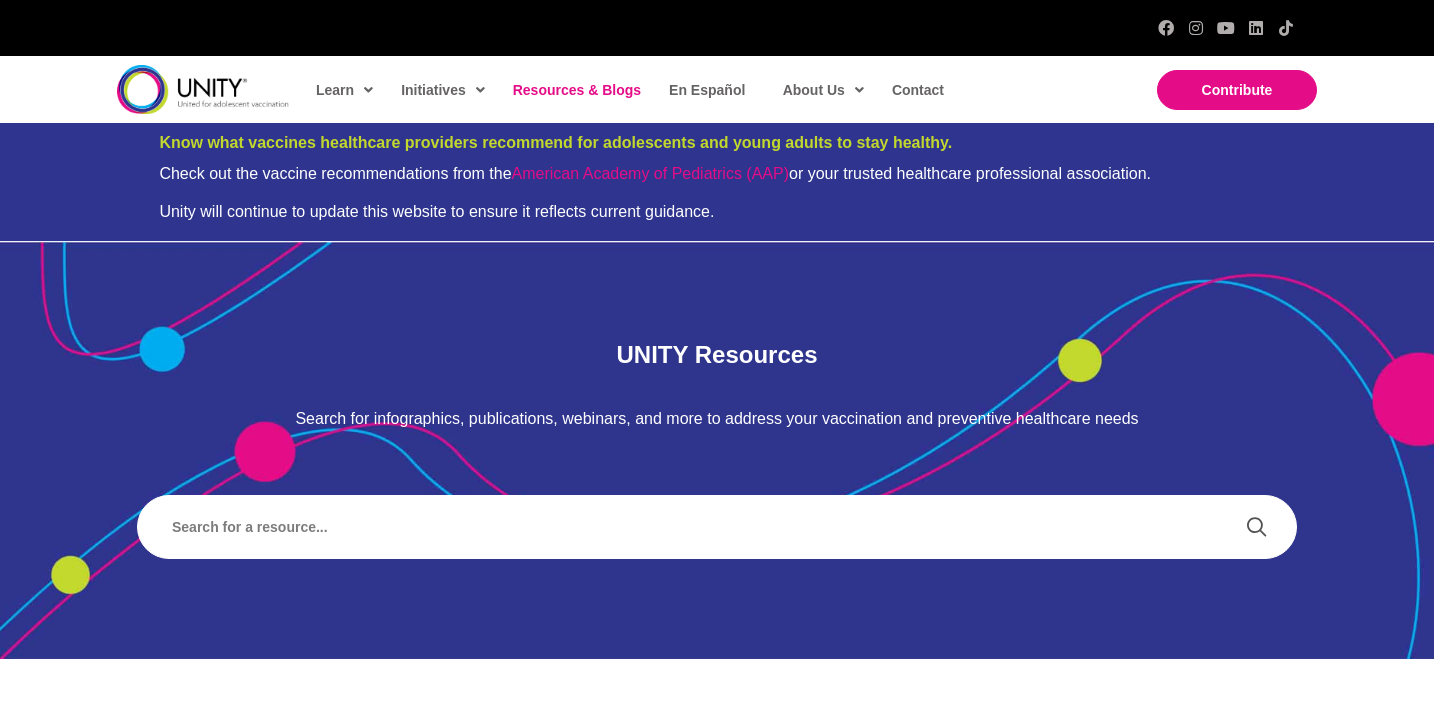 scroll, scrollTop: 0, scrollLeft: 0, axis: both 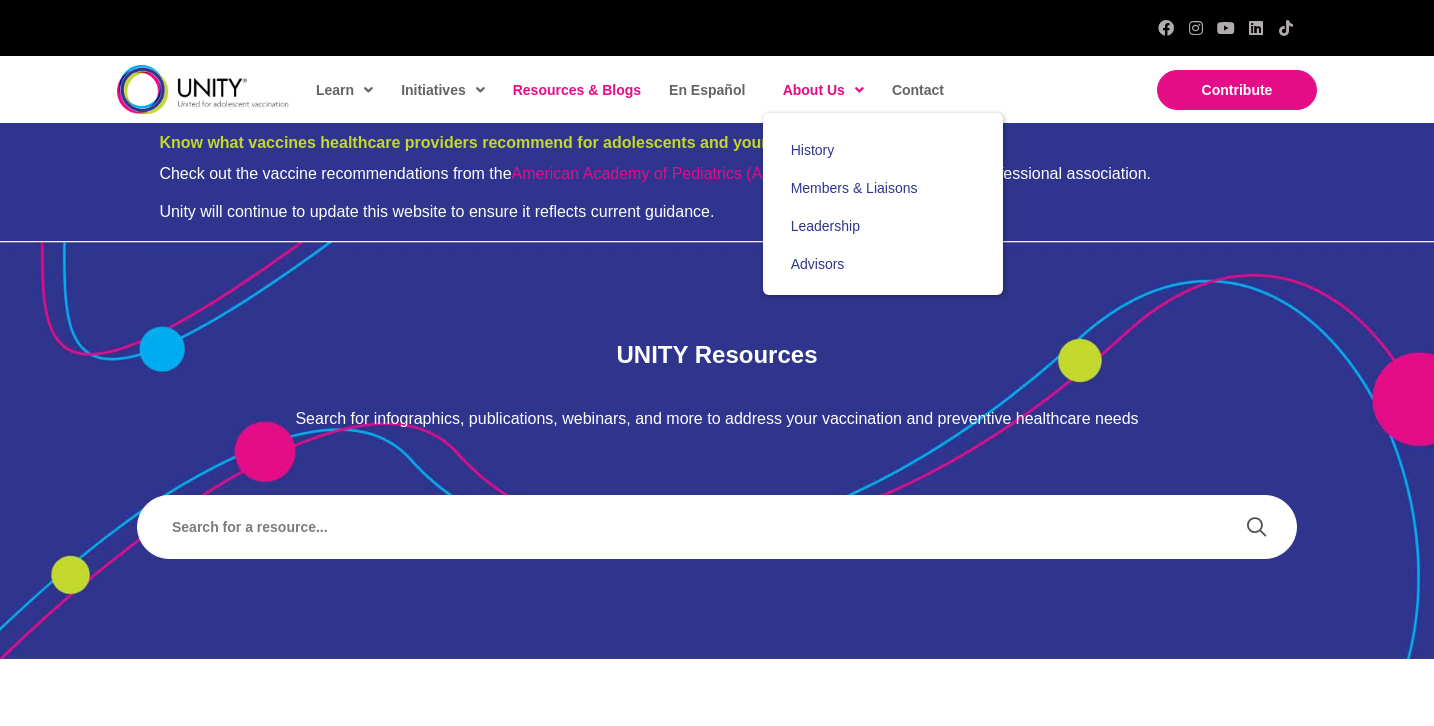 click on "[TITLE]" at bounding box center [823, 90] 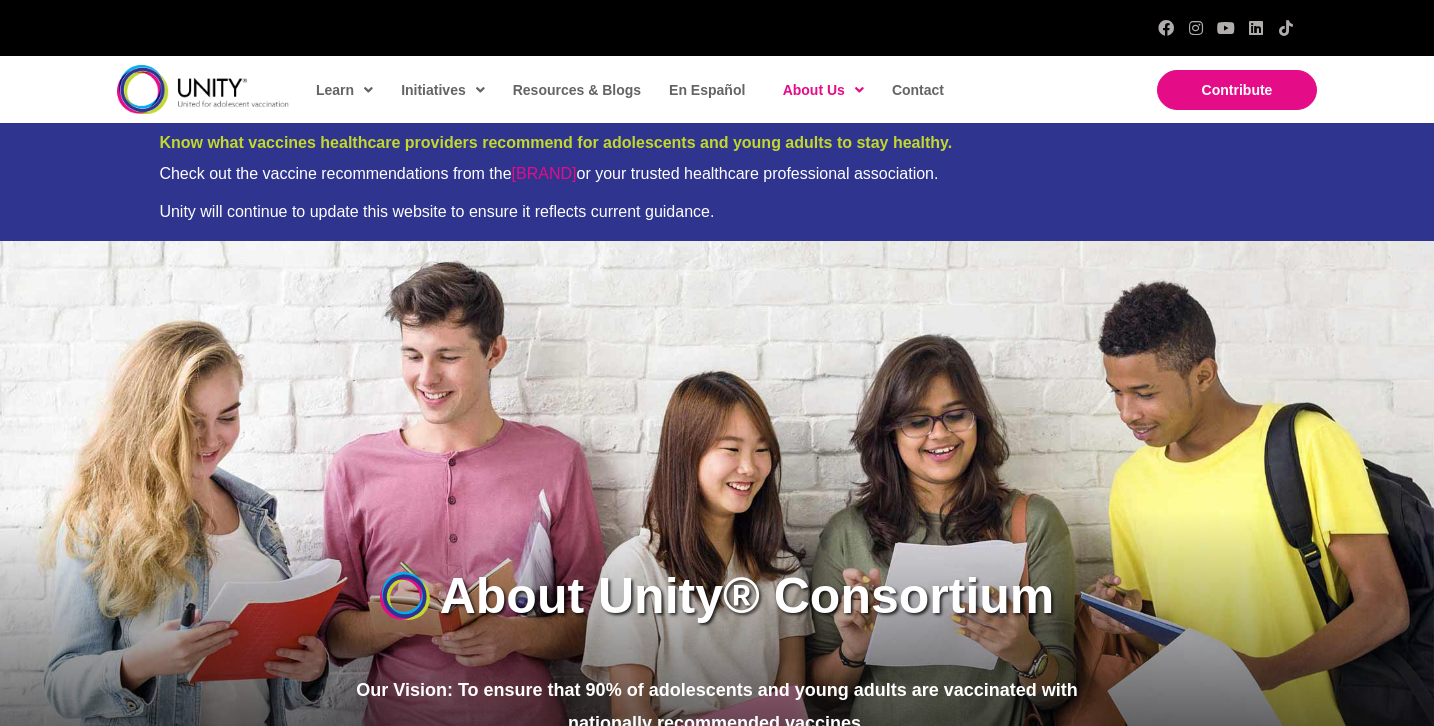 scroll, scrollTop: 0, scrollLeft: 0, axis: both 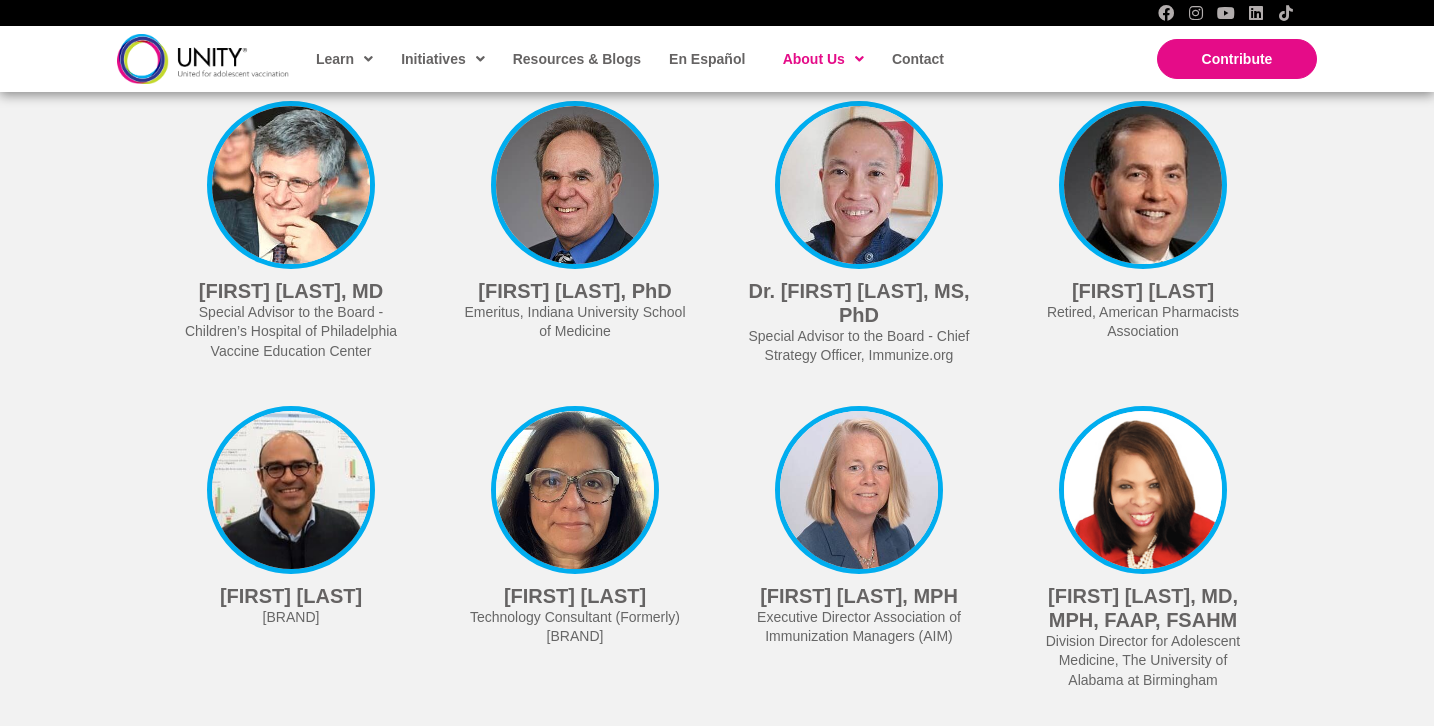 click at bounding box center [203, 58] 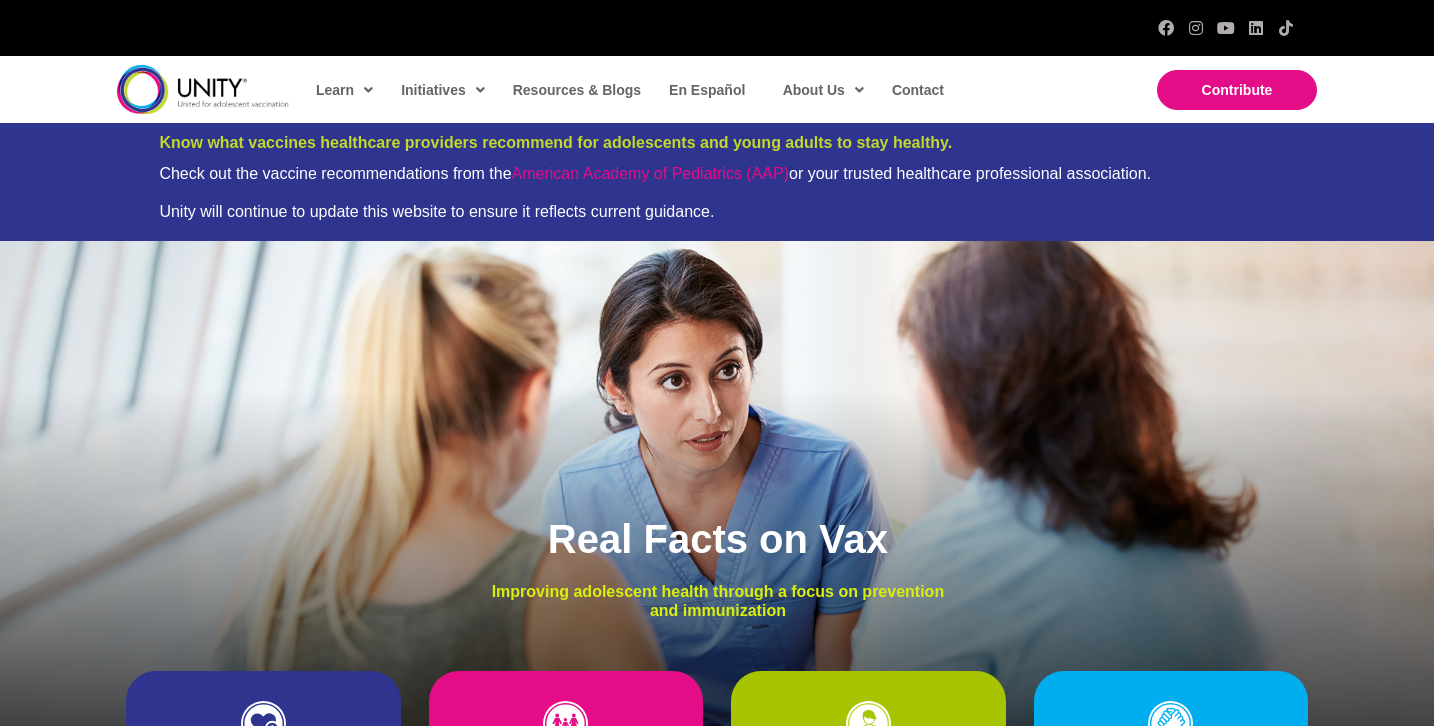 scroll, scrollTop: 0, scrollLeft: 0, axis: both 